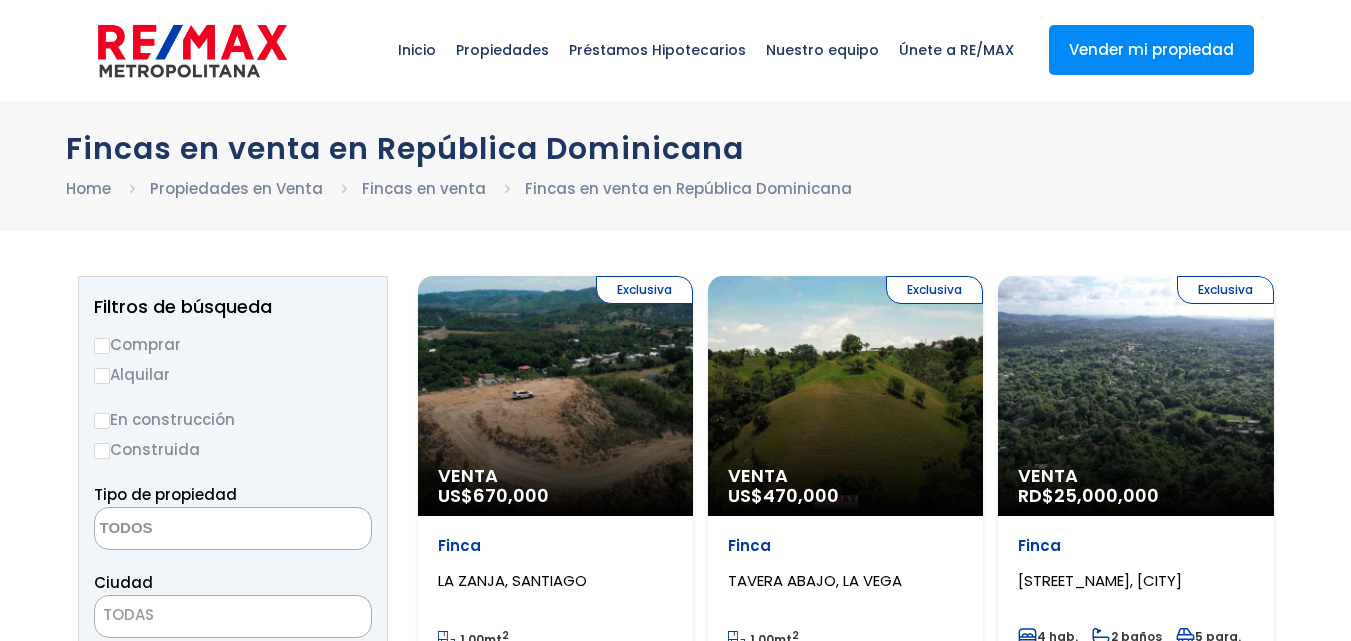 select 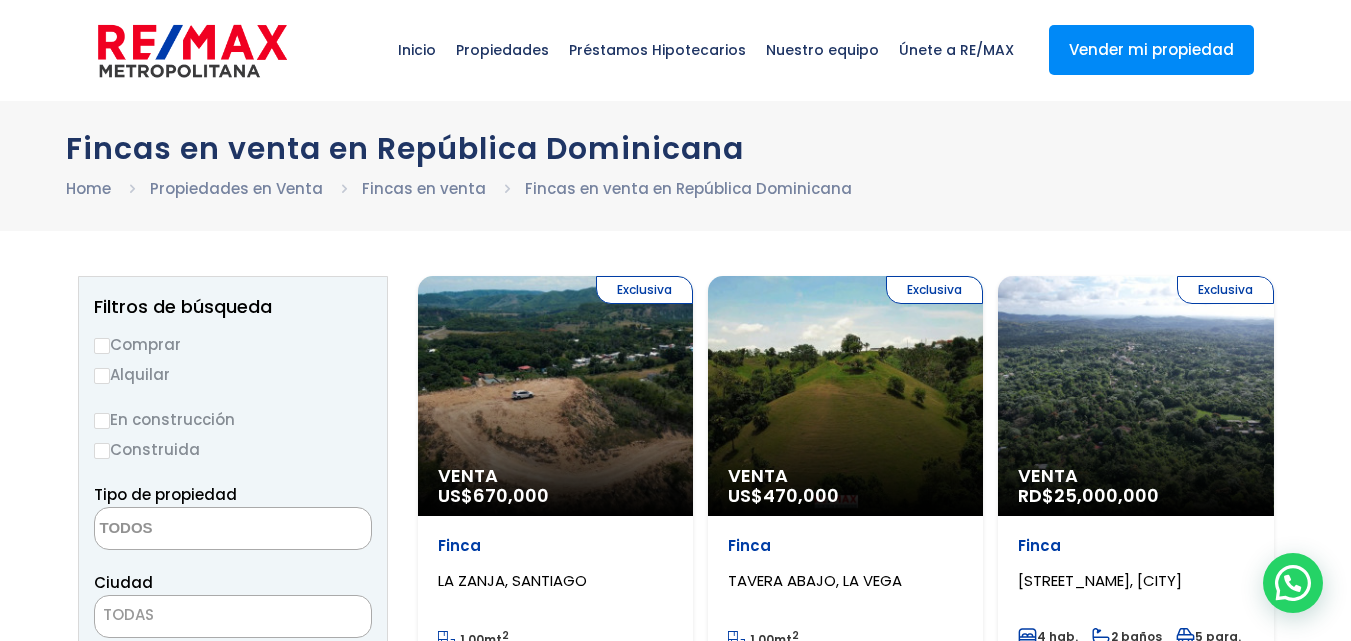 scroll, scrollTop: 0, scrollLeft: 0, axis: both 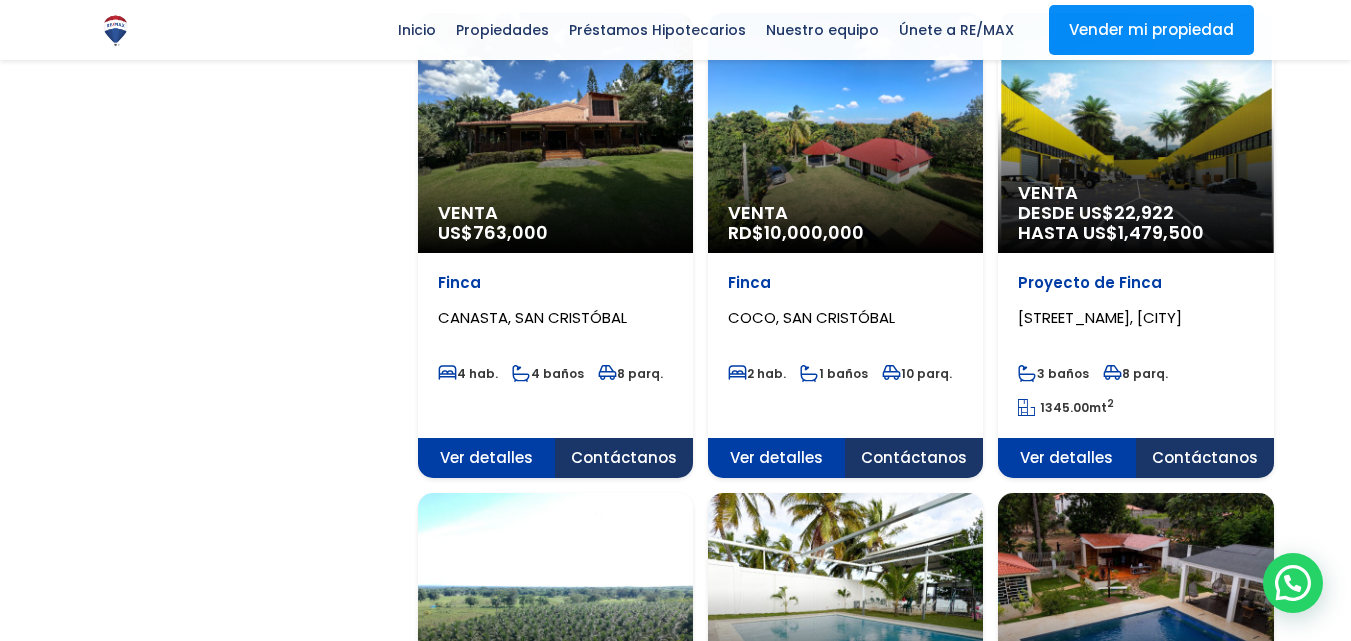 drag, startPoint x: 1359, startPoint y: 631, endPoint x: 53, endPoint y: 313, distance: 1344.1577 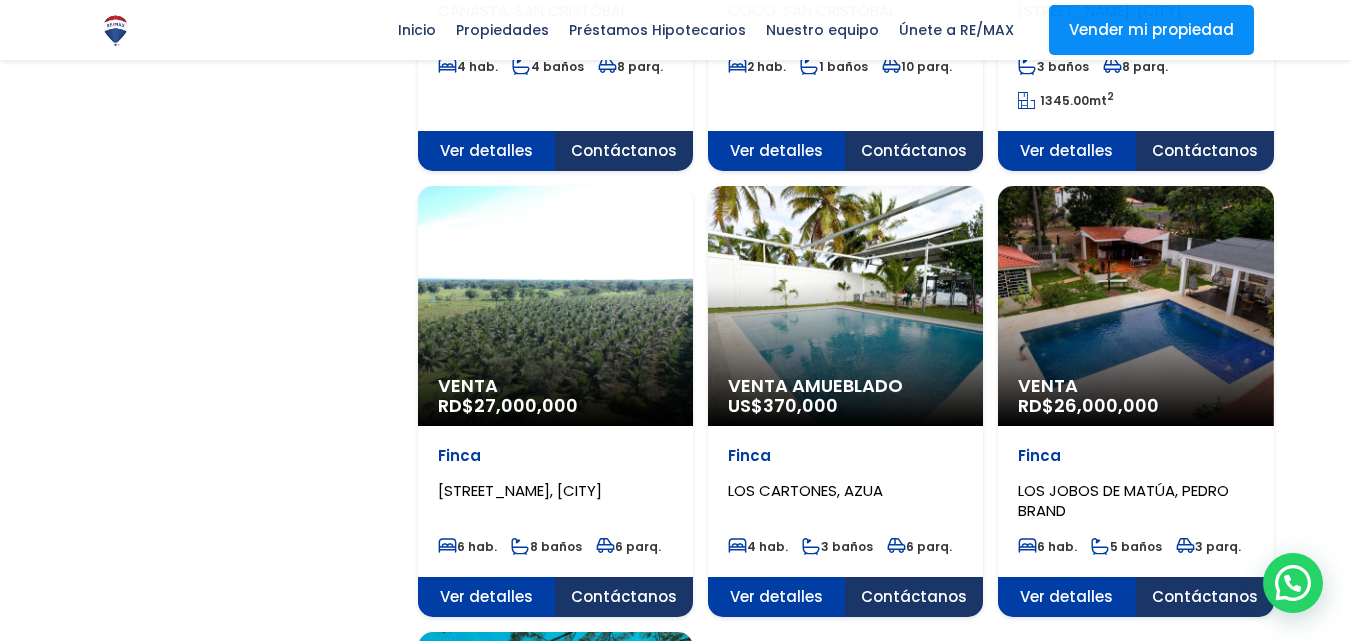 scroll, scrollTop: 1960, scrollLeft: 0, axis: vertical 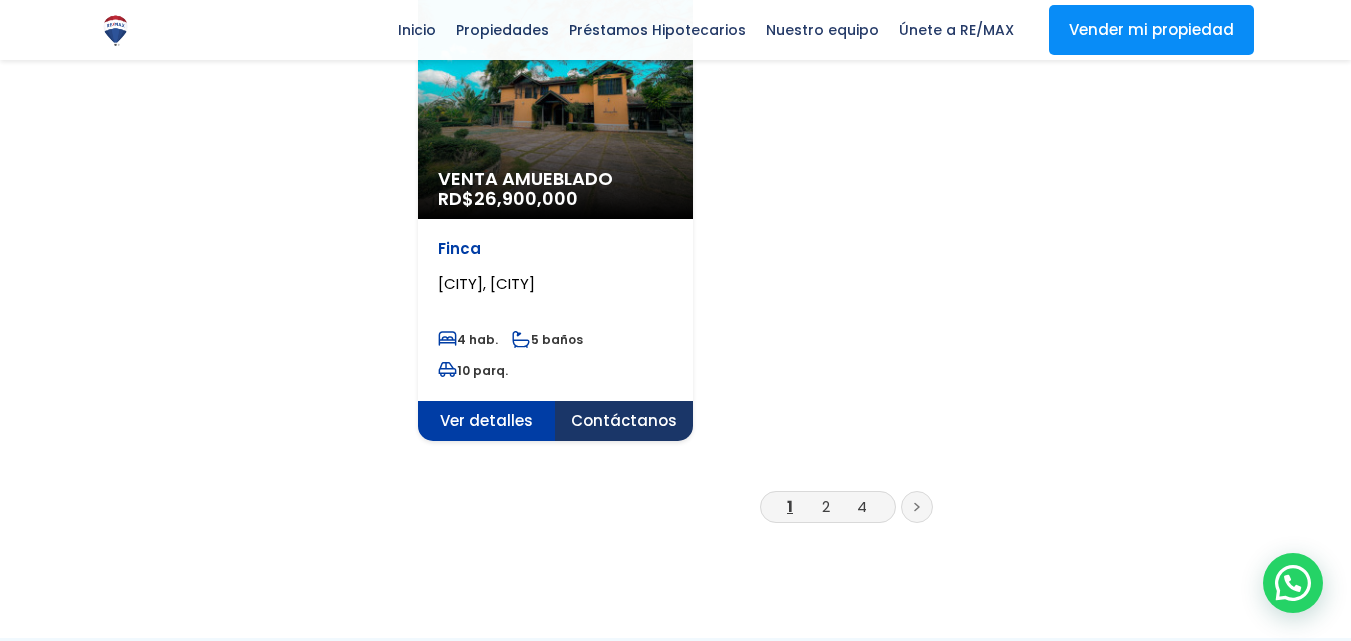 click 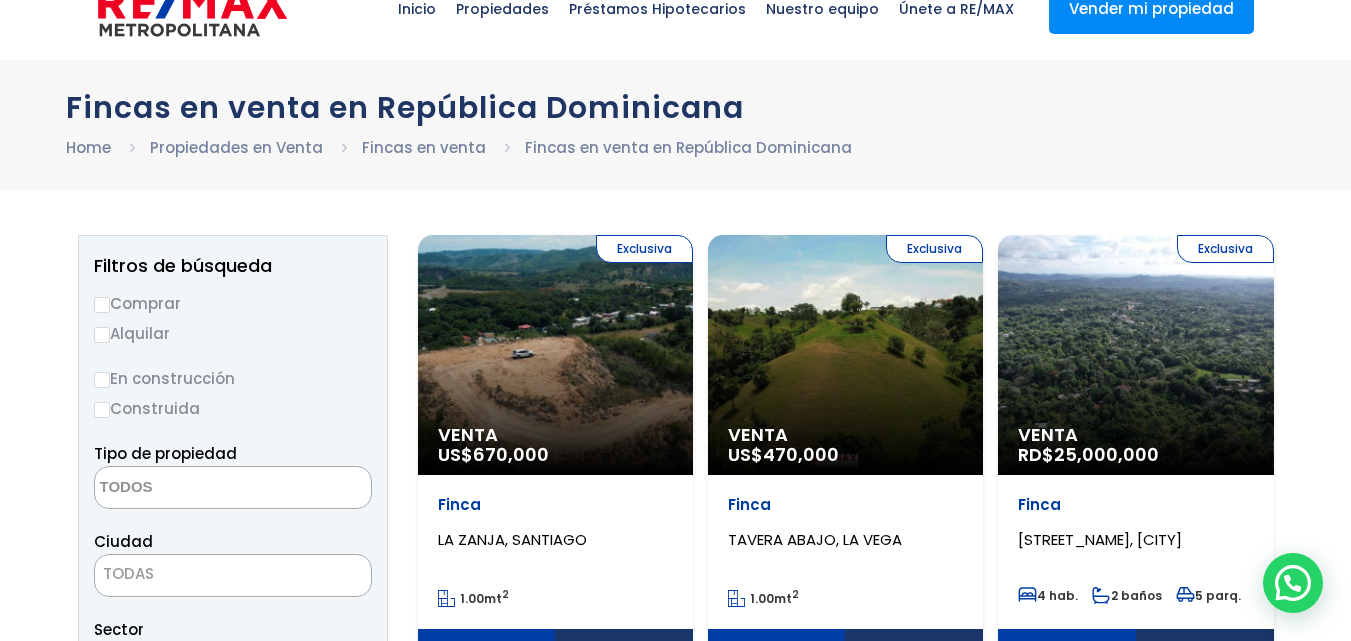 scroll, scrollTop: 40, scrollLeft: 0, axis: vertical 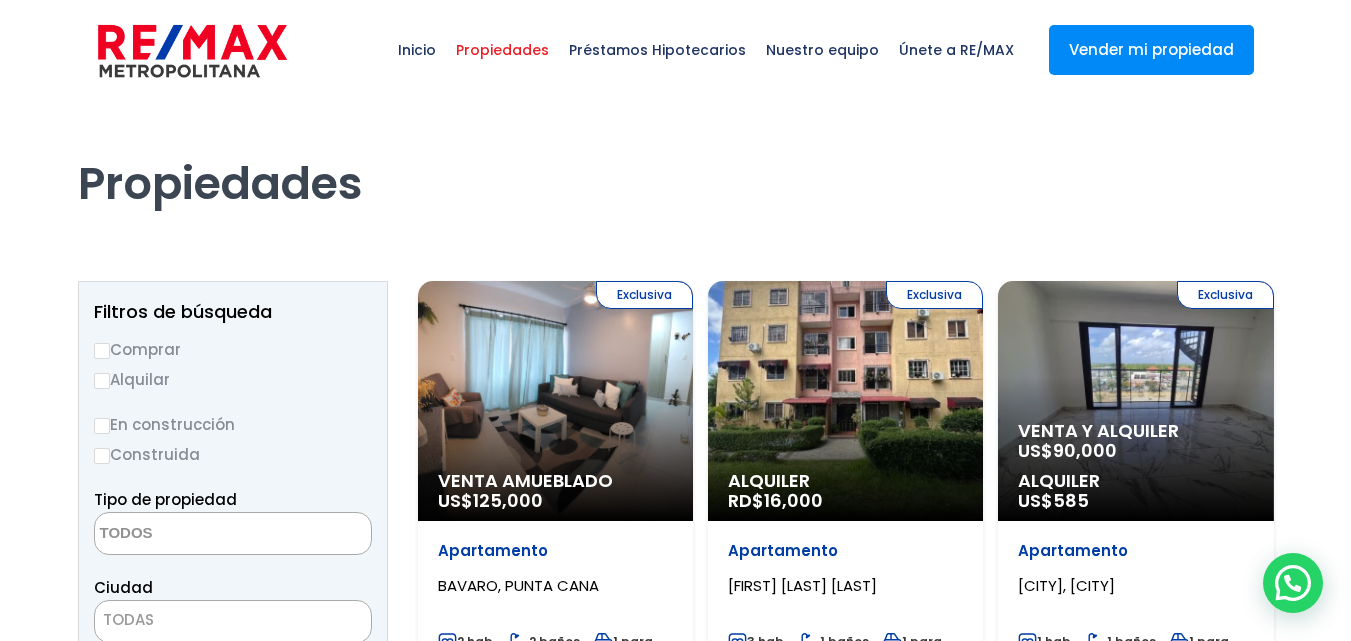 click at bounding box center [192, 534] 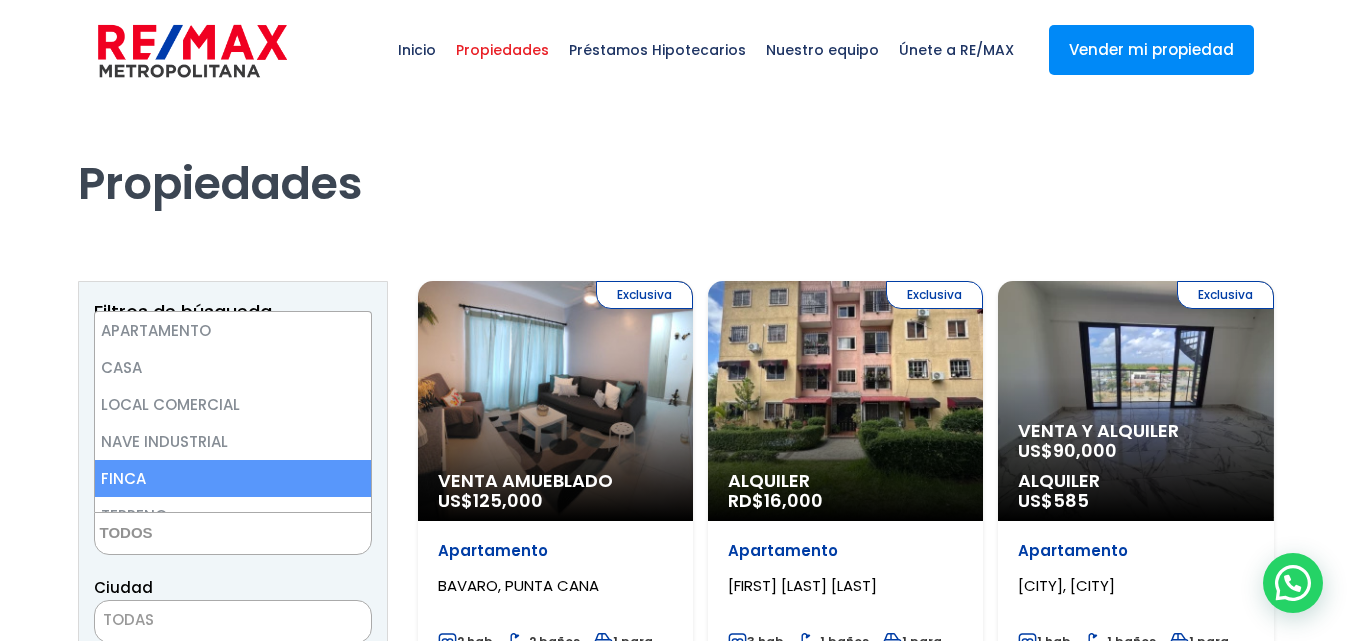 select on "estate" 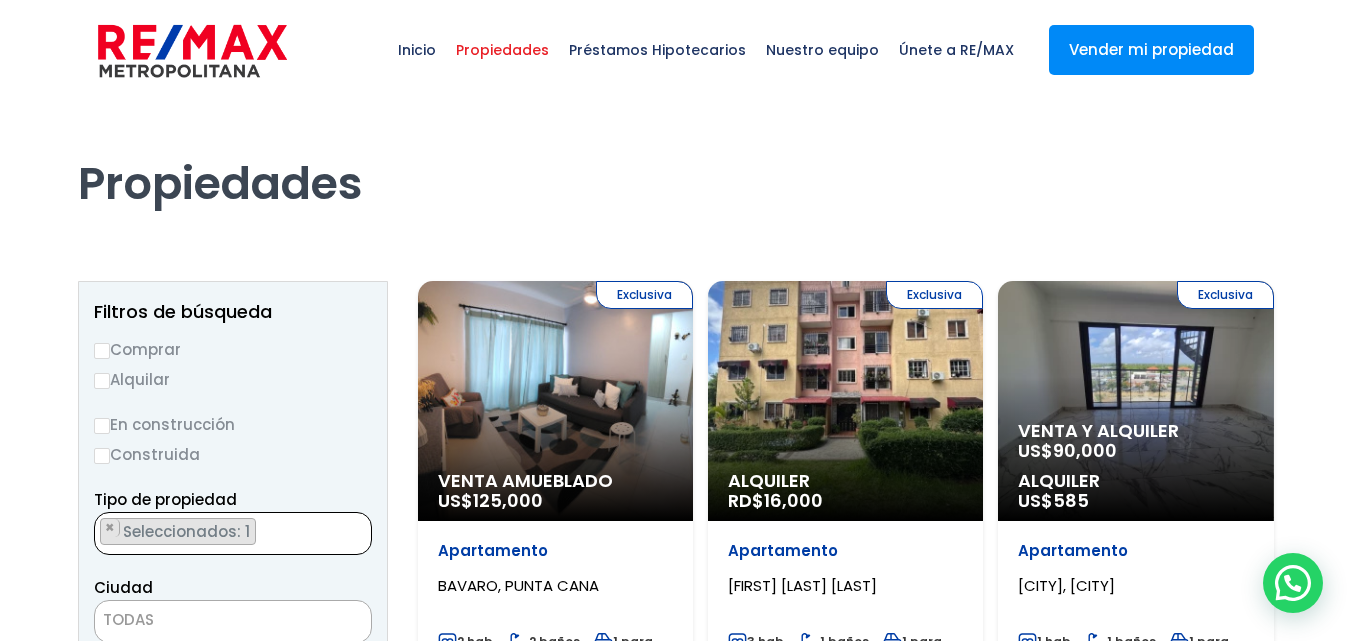 scroll, scrollTop: 92, scrollLeft: 0, axis: vertical 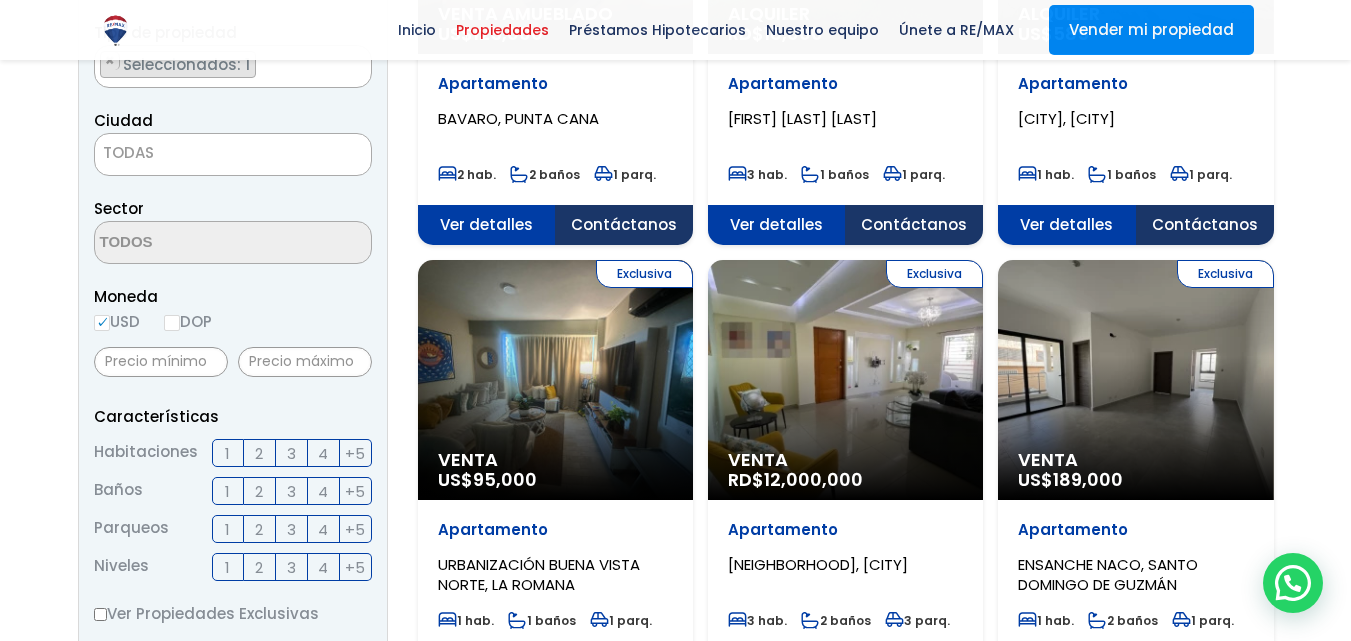 click on "DOP" at bounding box center (172, 323) 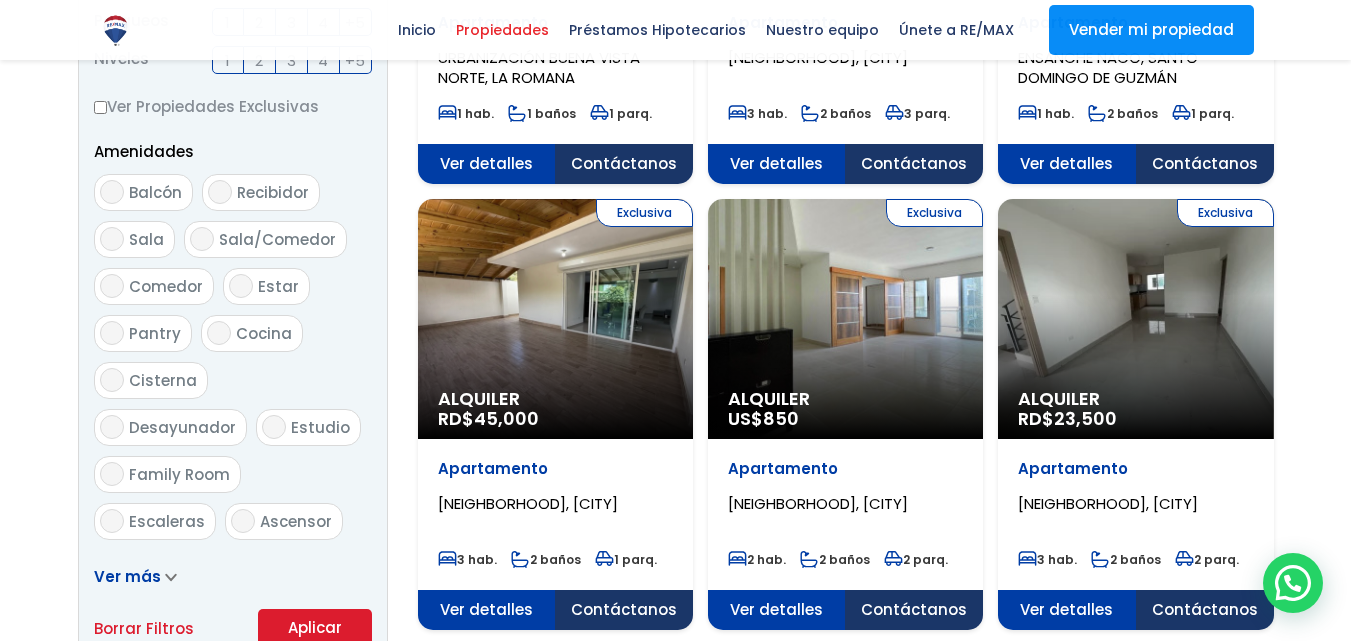 scroll, scrollTop: 986, scrollLeft: 0, axis: vertical 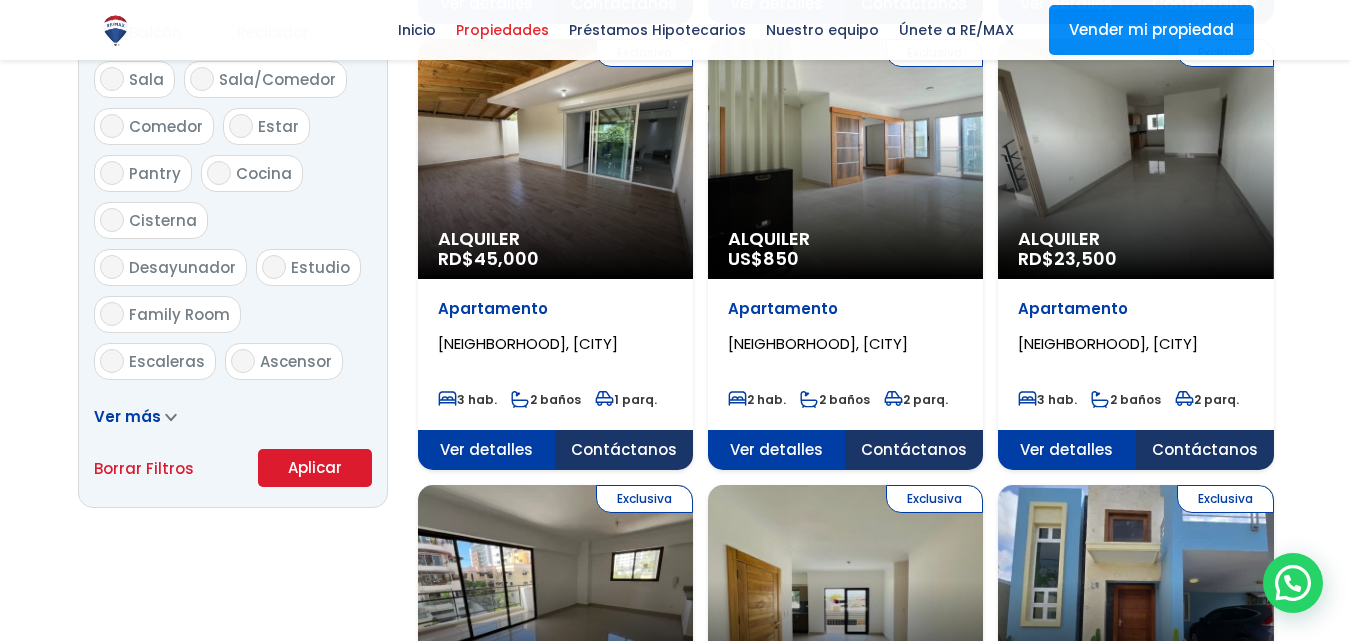 click on "Aplicar" at bounding box center (315, 468) 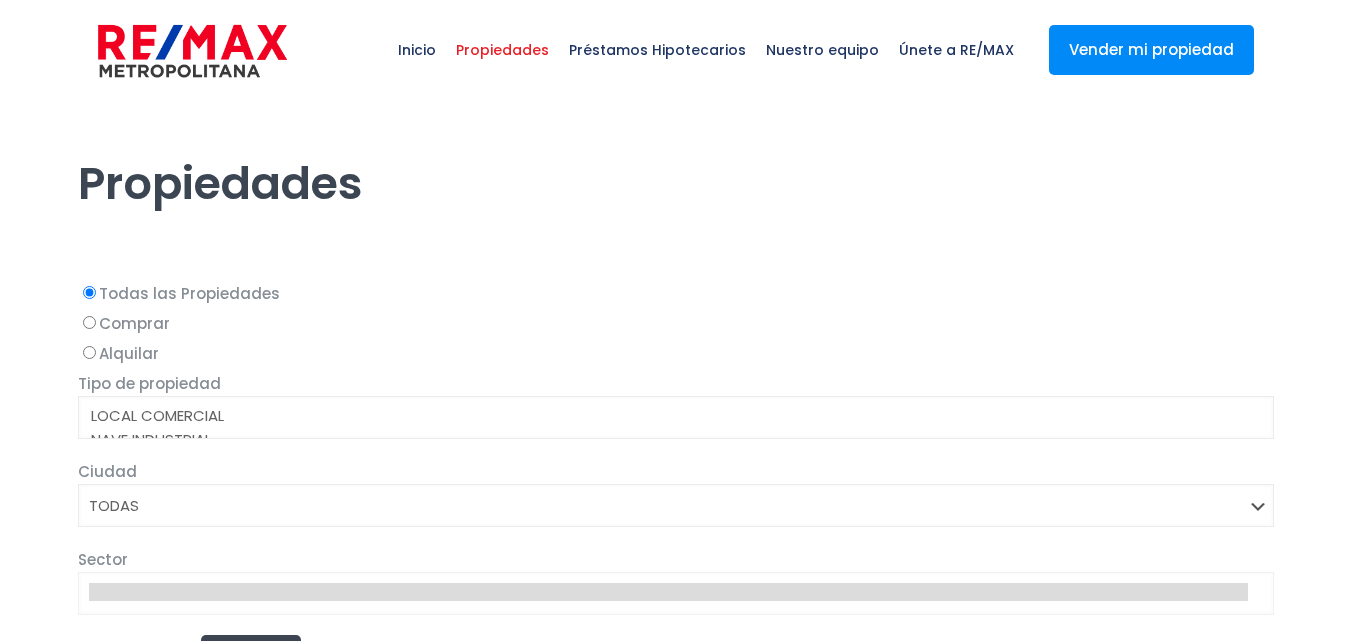scroll, scrollTop: 0, scrollLeft: 0, axis: both 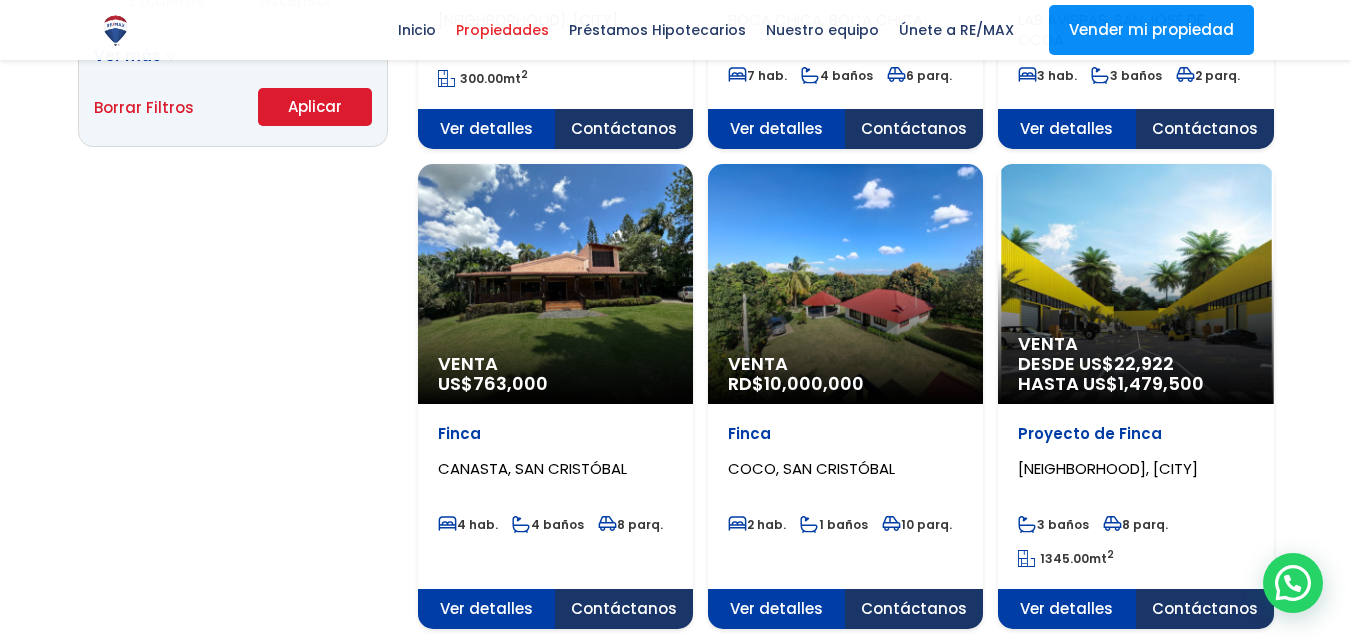 click on "Venta
RD$  10,000,000" at bounding box center (555, -1094) 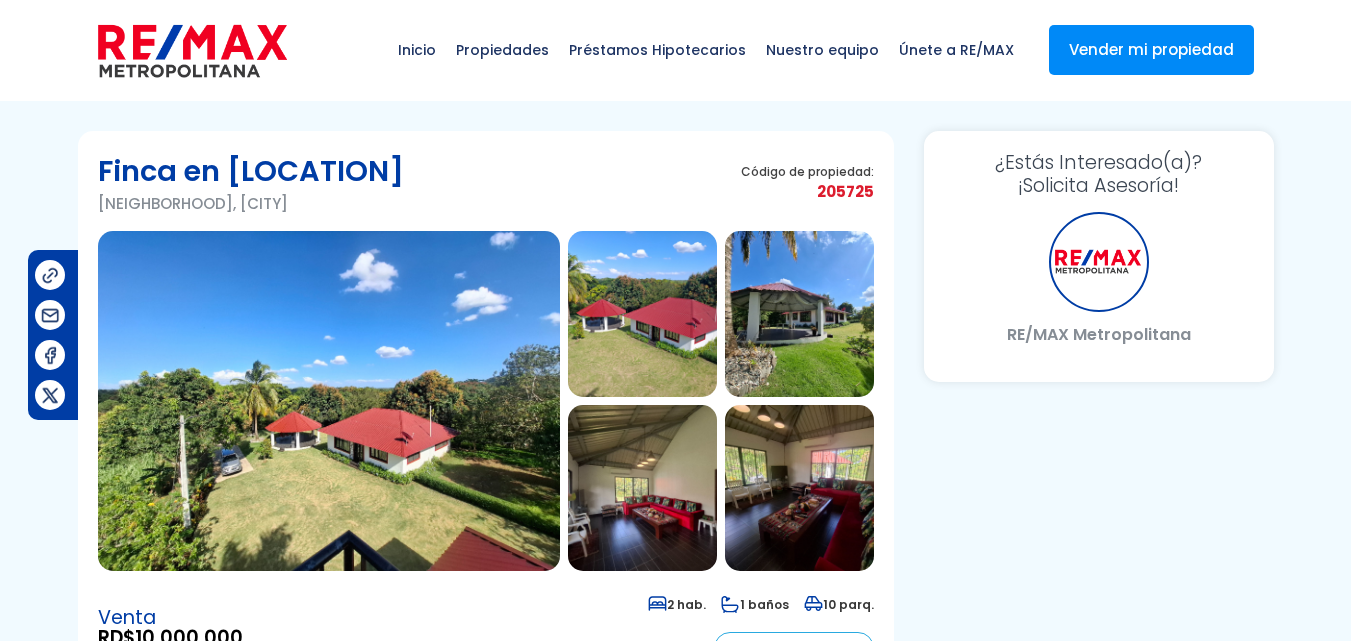 scroll, scrollTop: 0, scrollLeft: 0, axis: both 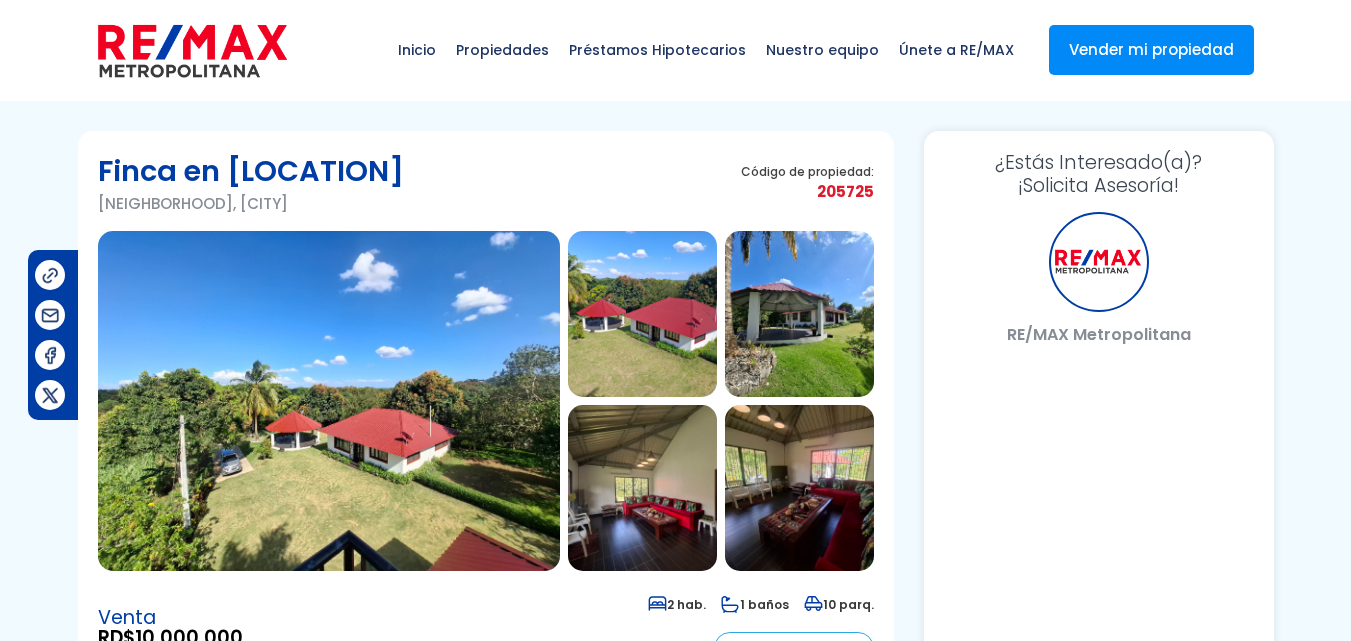 select on "US" 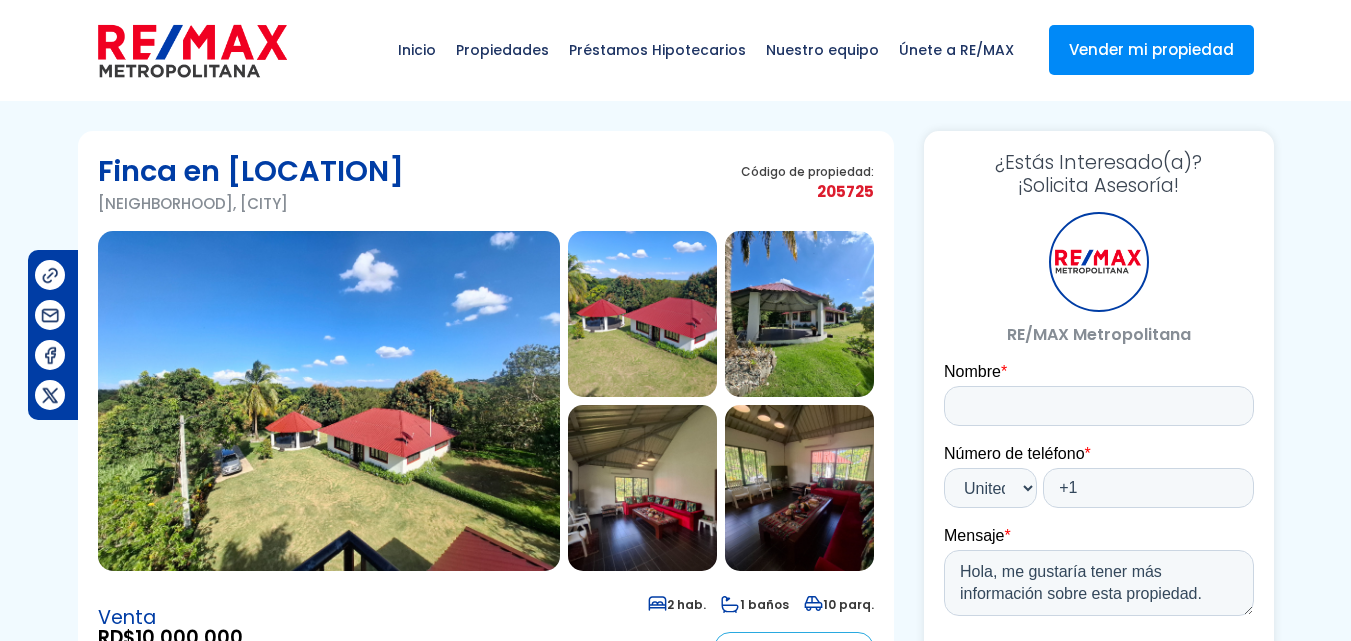 scroll, scrollTop: 0, scrollLeft: 0, axis: both 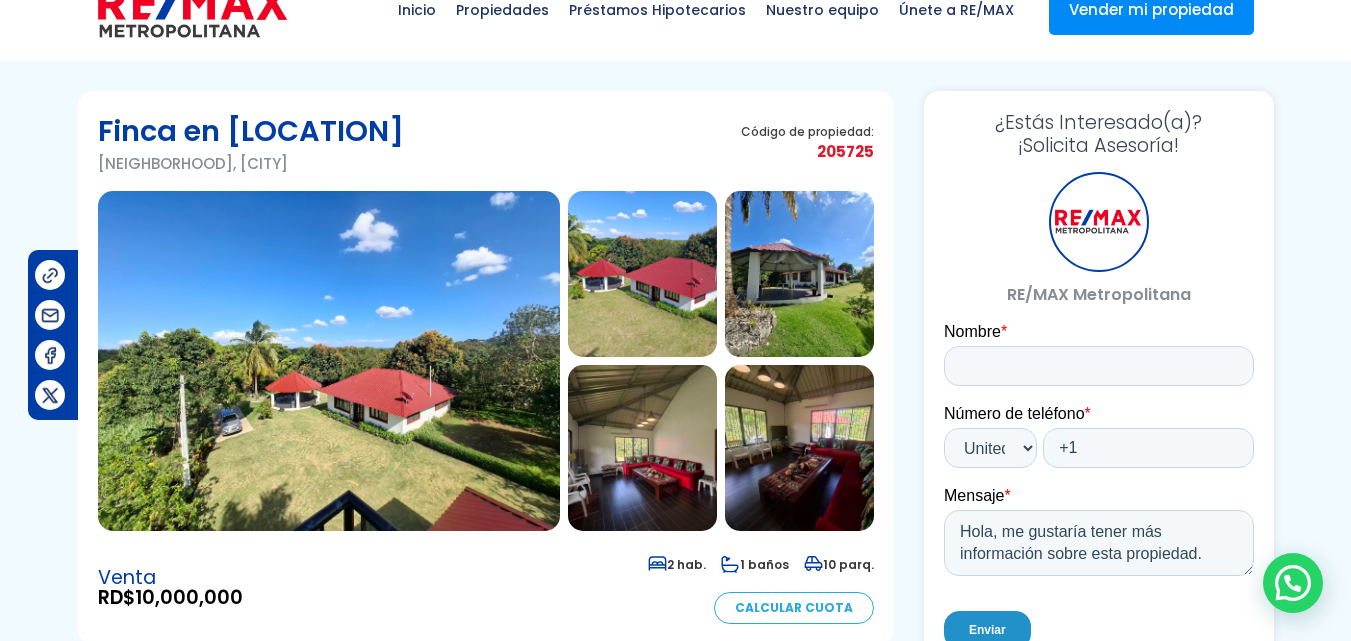 click at bounding box center (329, 361) 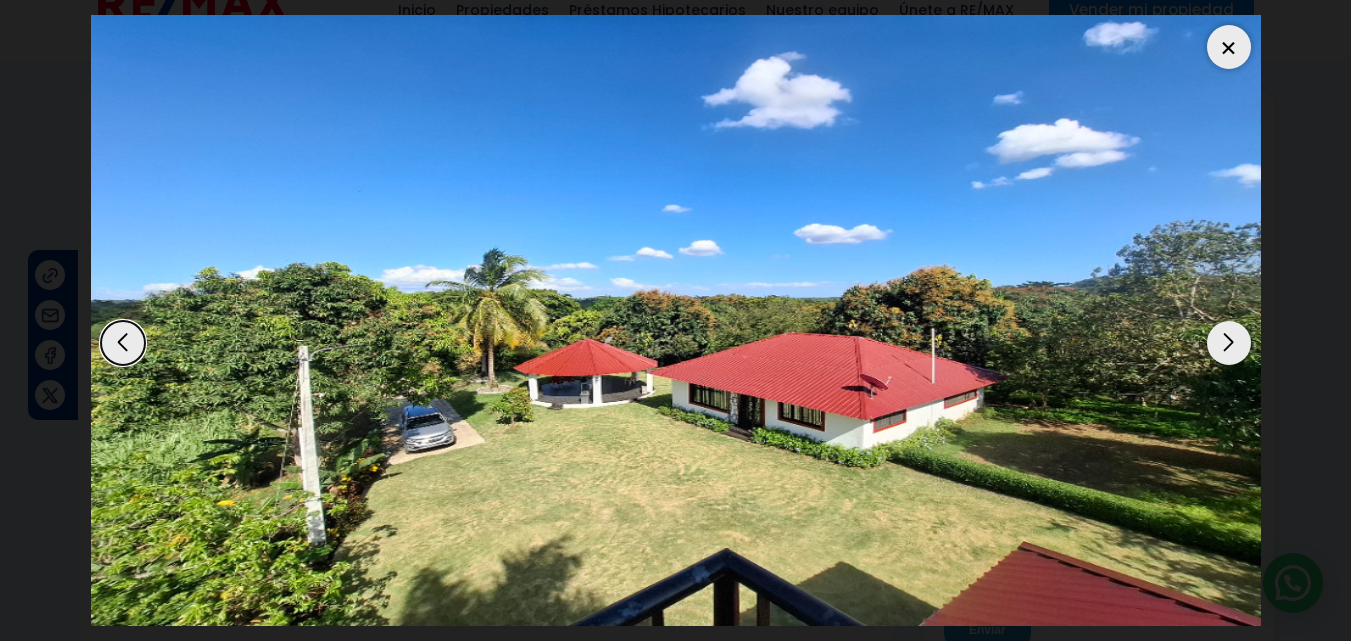 click at bounding box center (1229, 343) 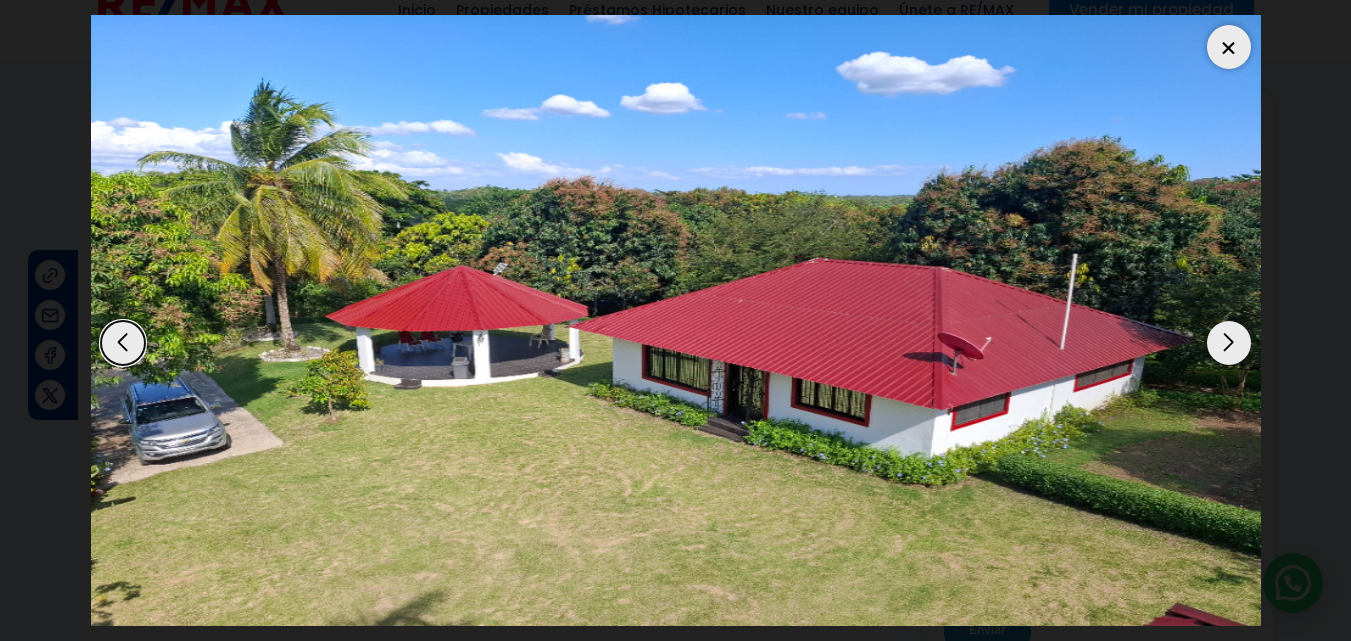 click at bounding box center [1229, 343] 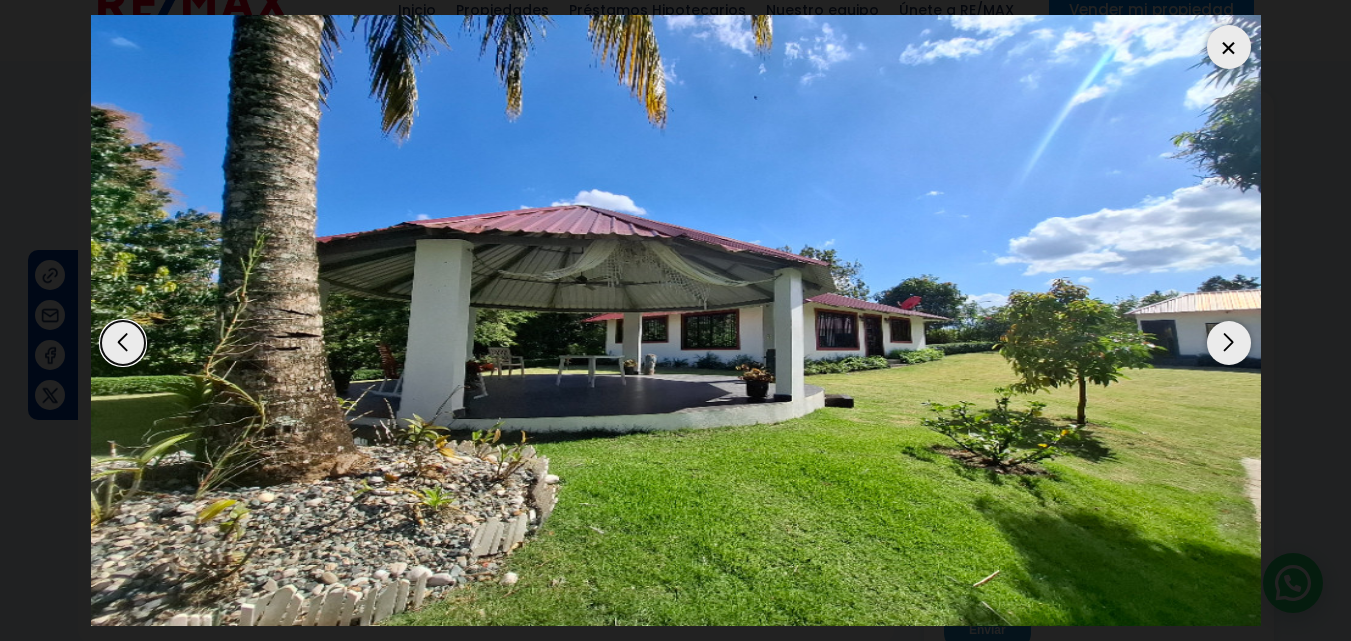 click at bounding box center [1229, 343] 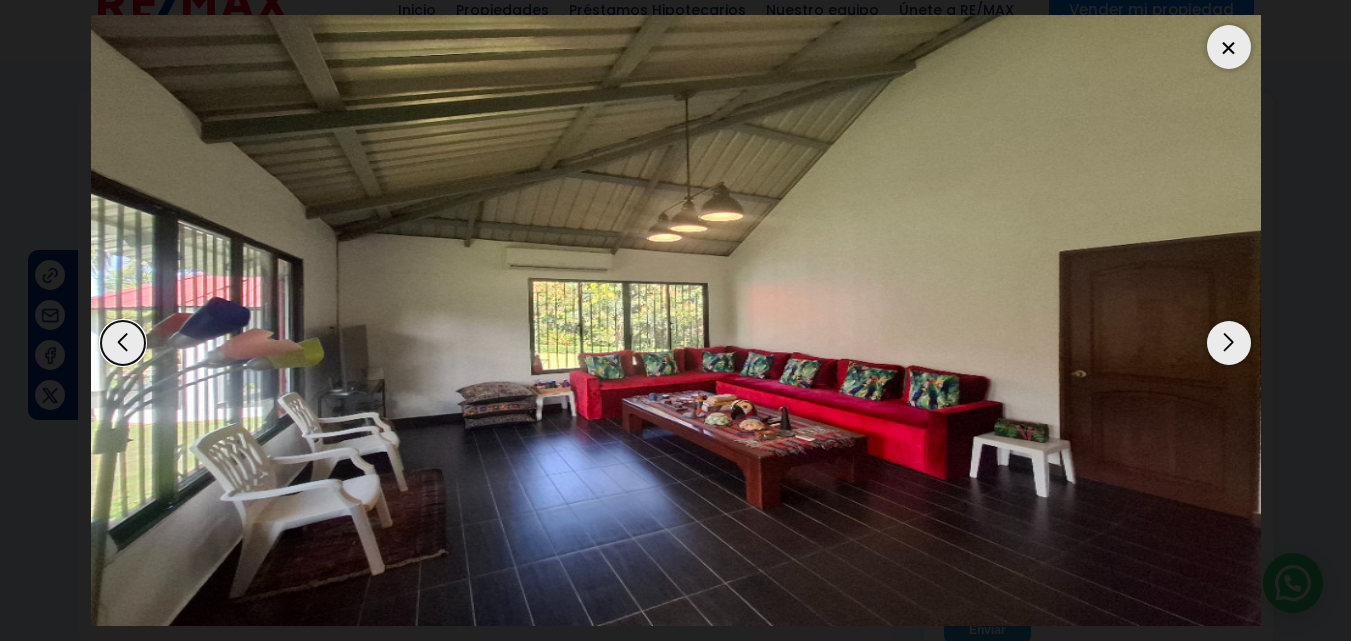 click at bounding box center (1229, 343) 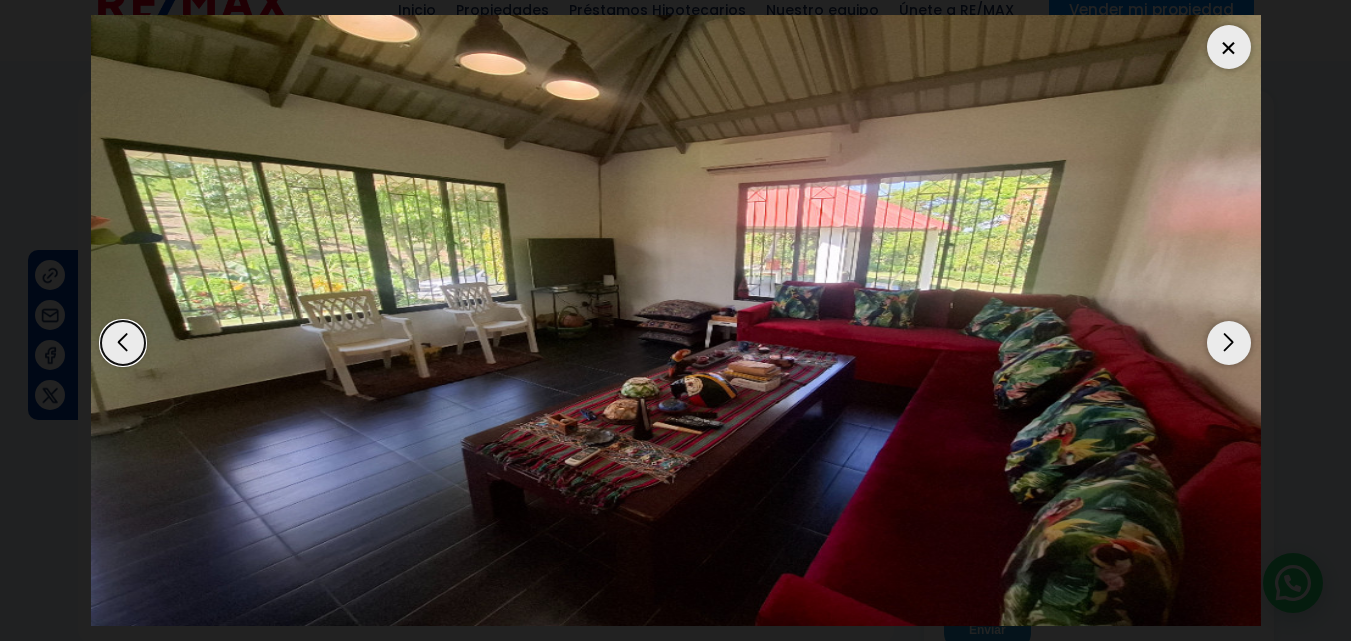 click at bounding box center (1229, 343) 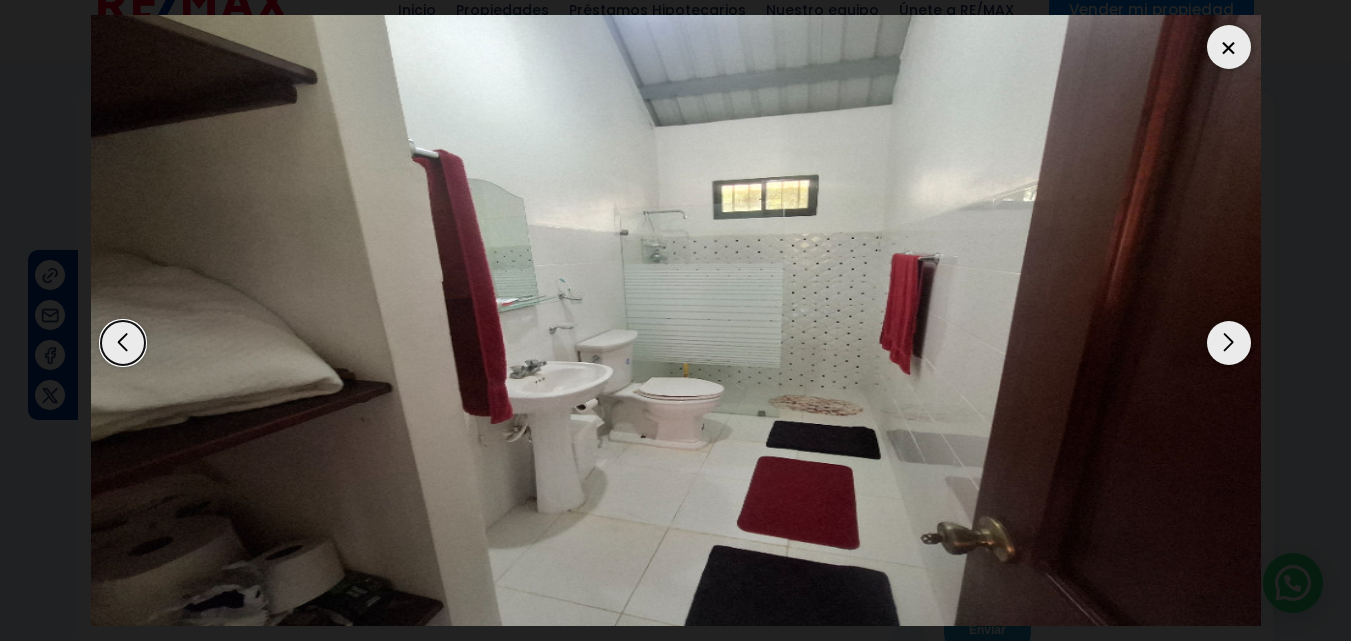 click at bounding box center [1229, 343] 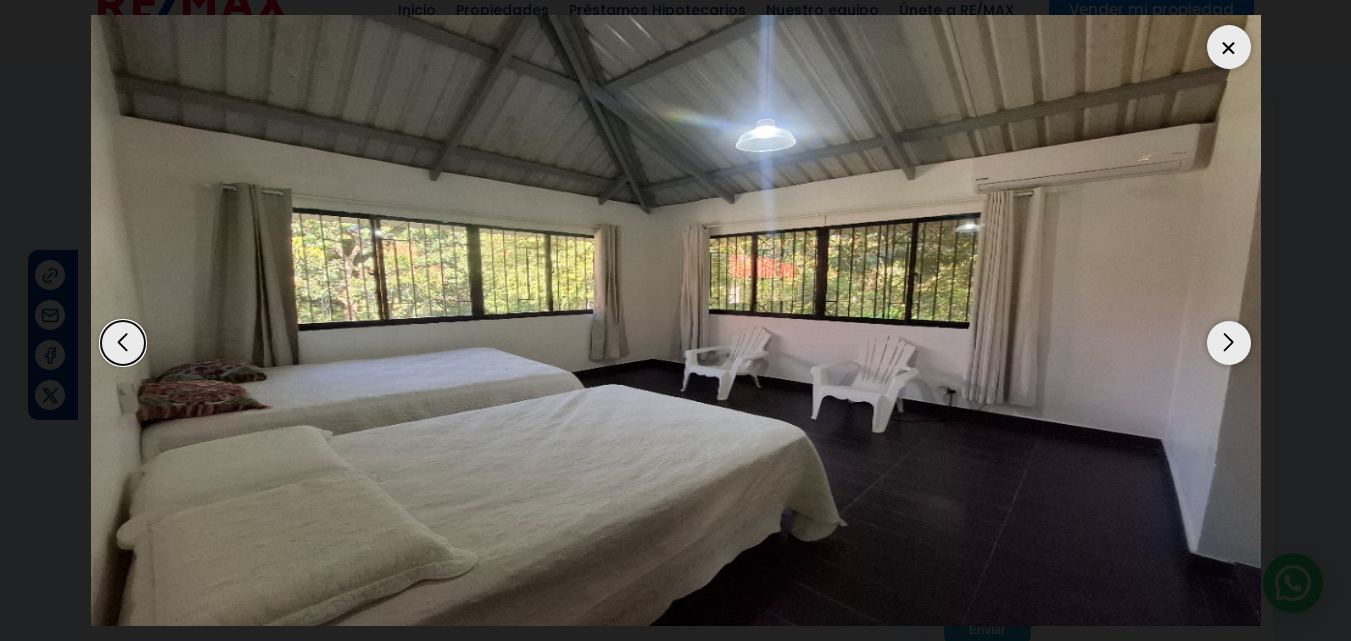 click at bounding box center (1229, 343) 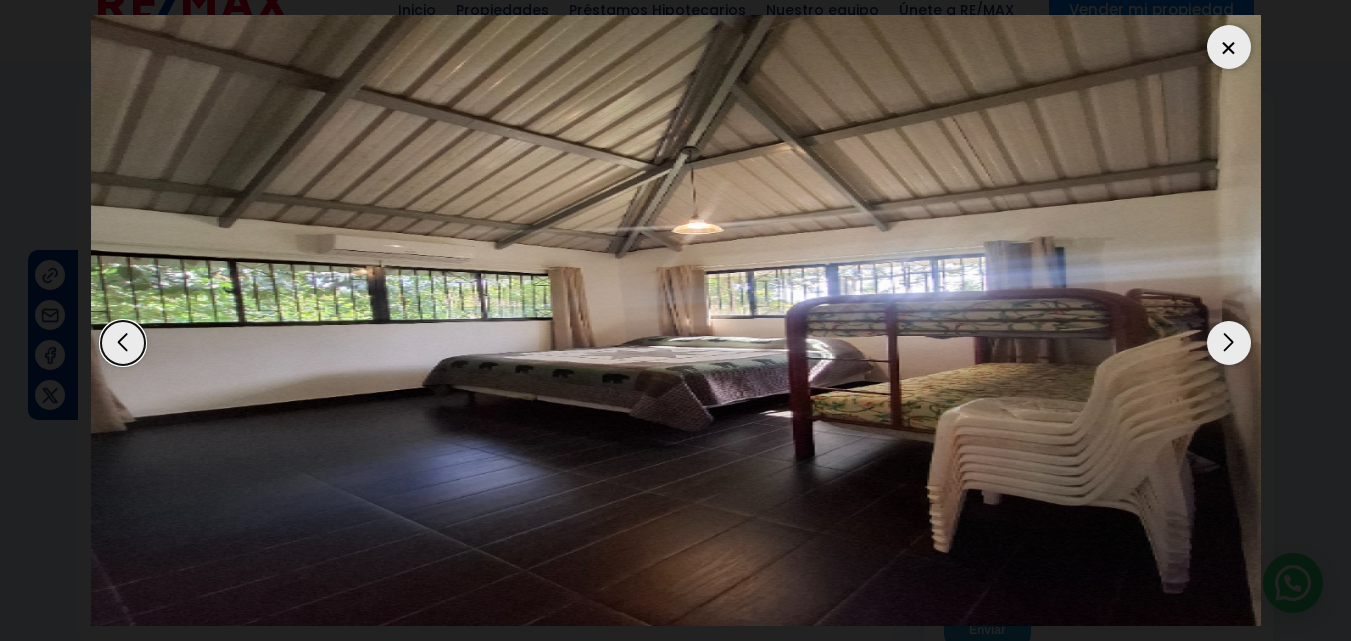 click at bounding box center [1229, 343] 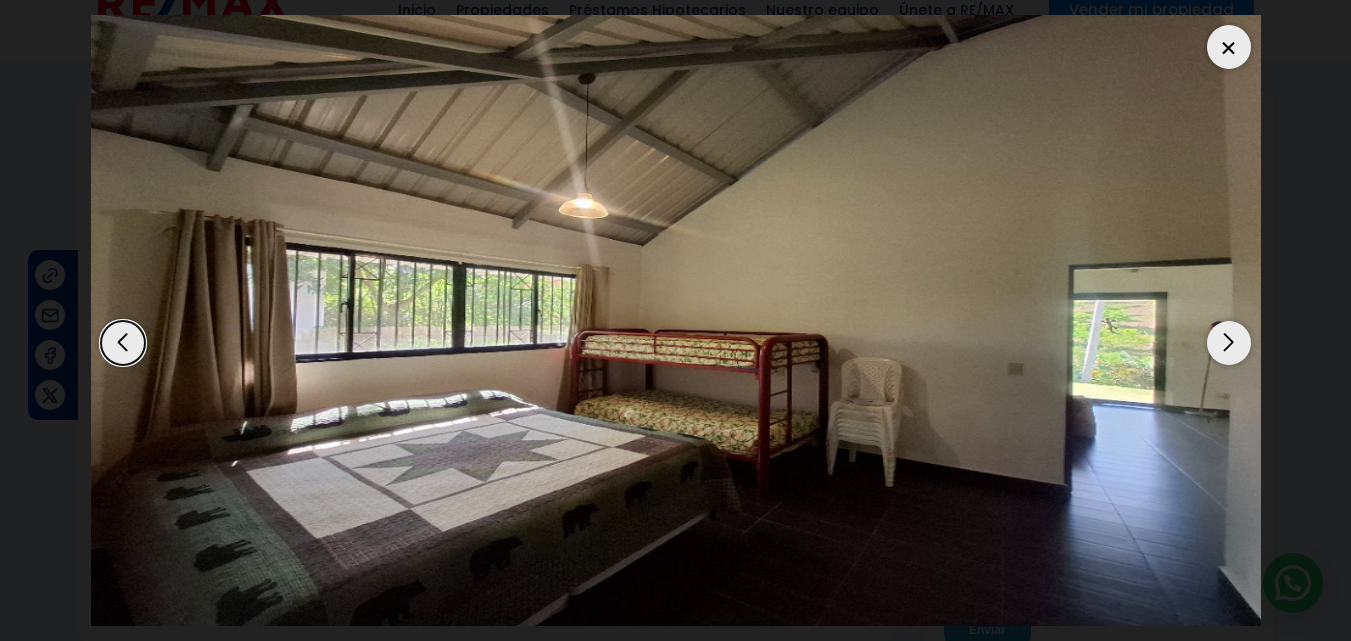 click at bounding box center (1229, 343) 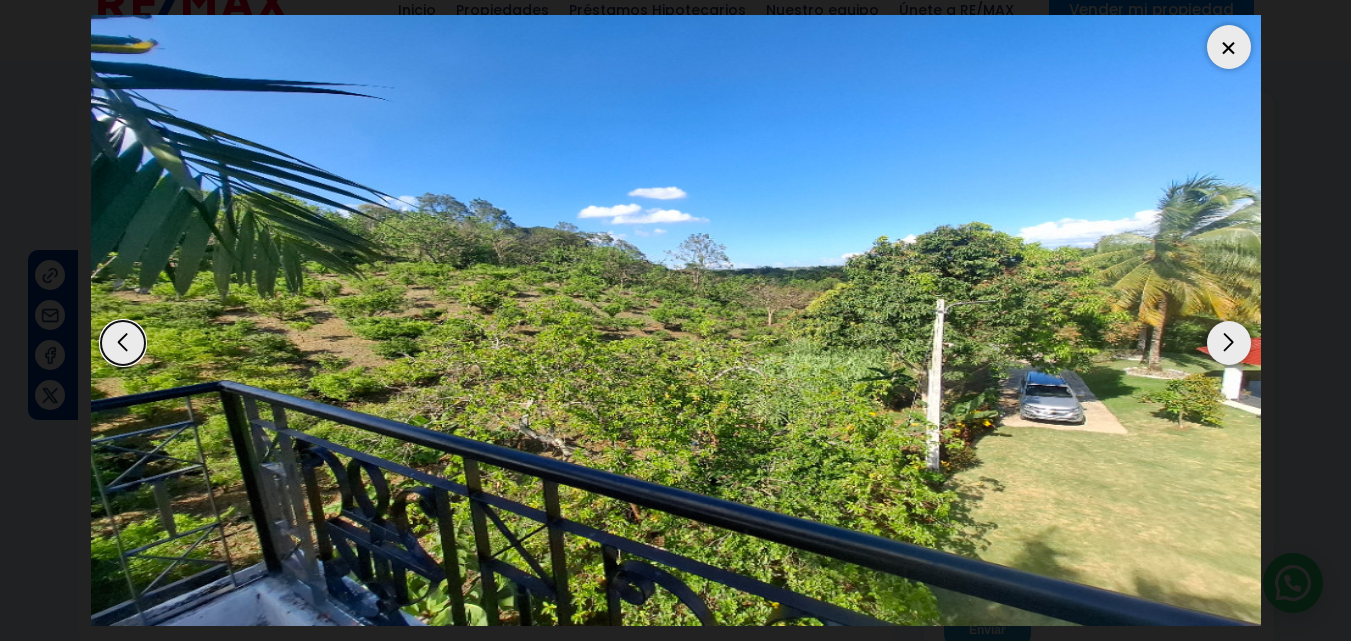 click at bounding box center (1229, 343) 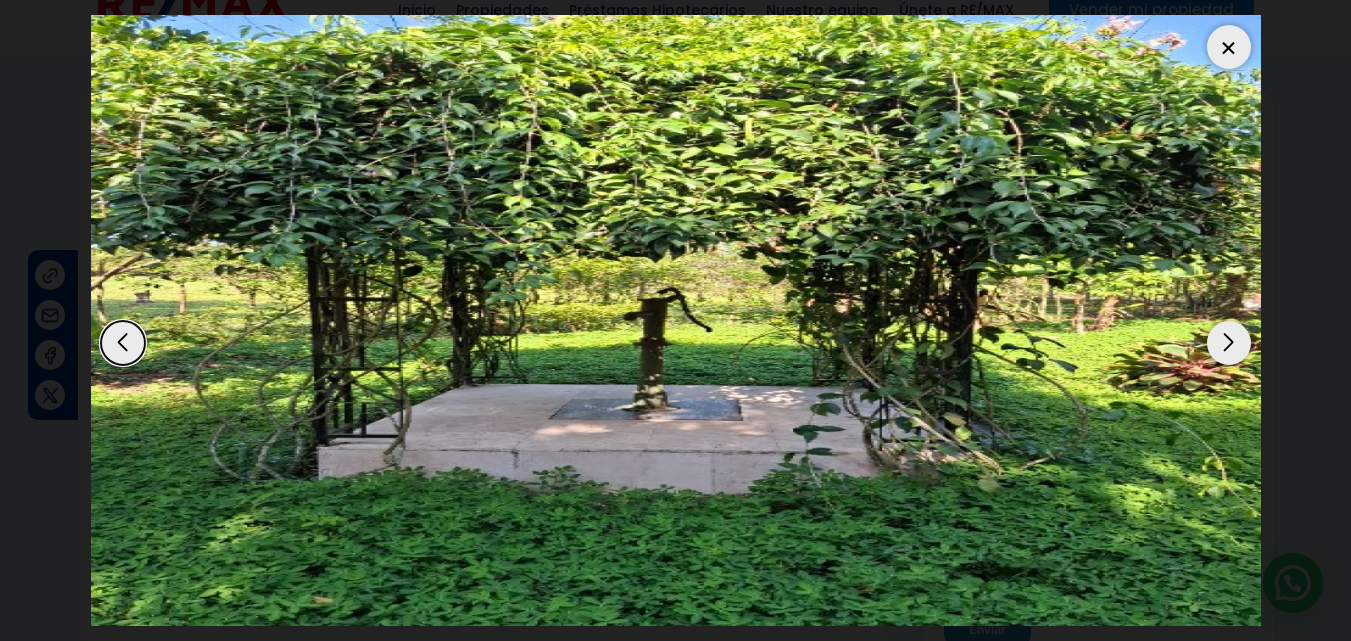 click at bounding box center (1229, 343) 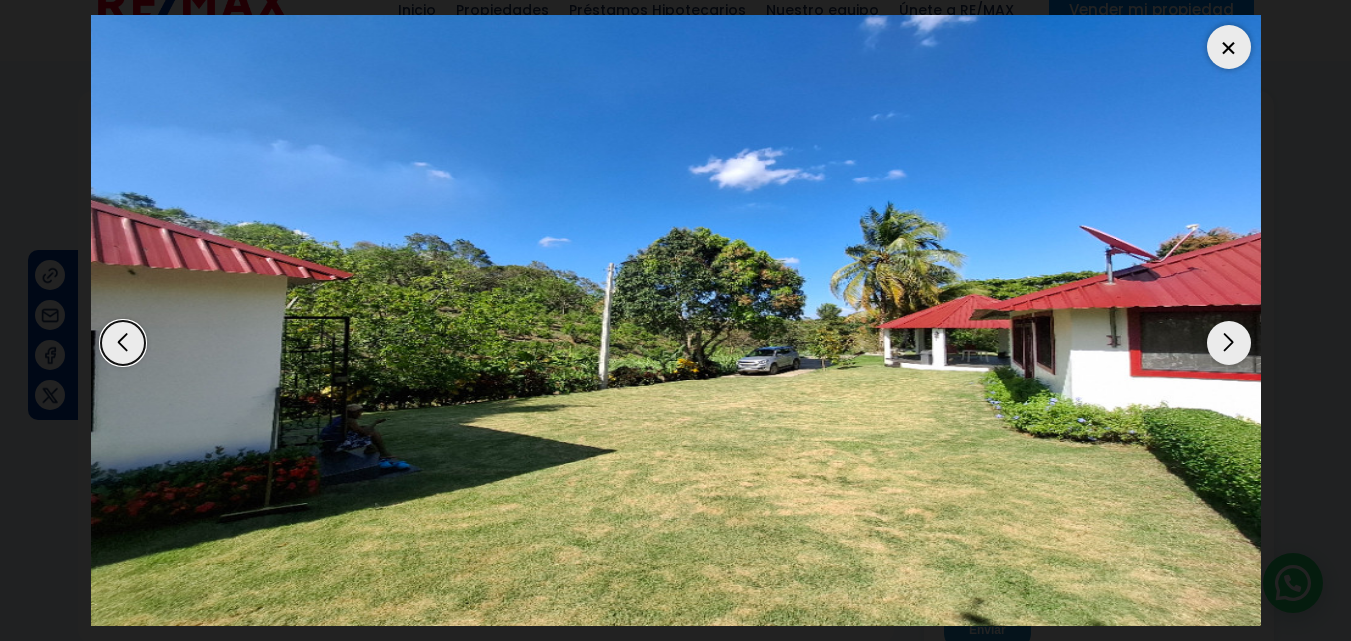 click at bounding box center (1229, 343) 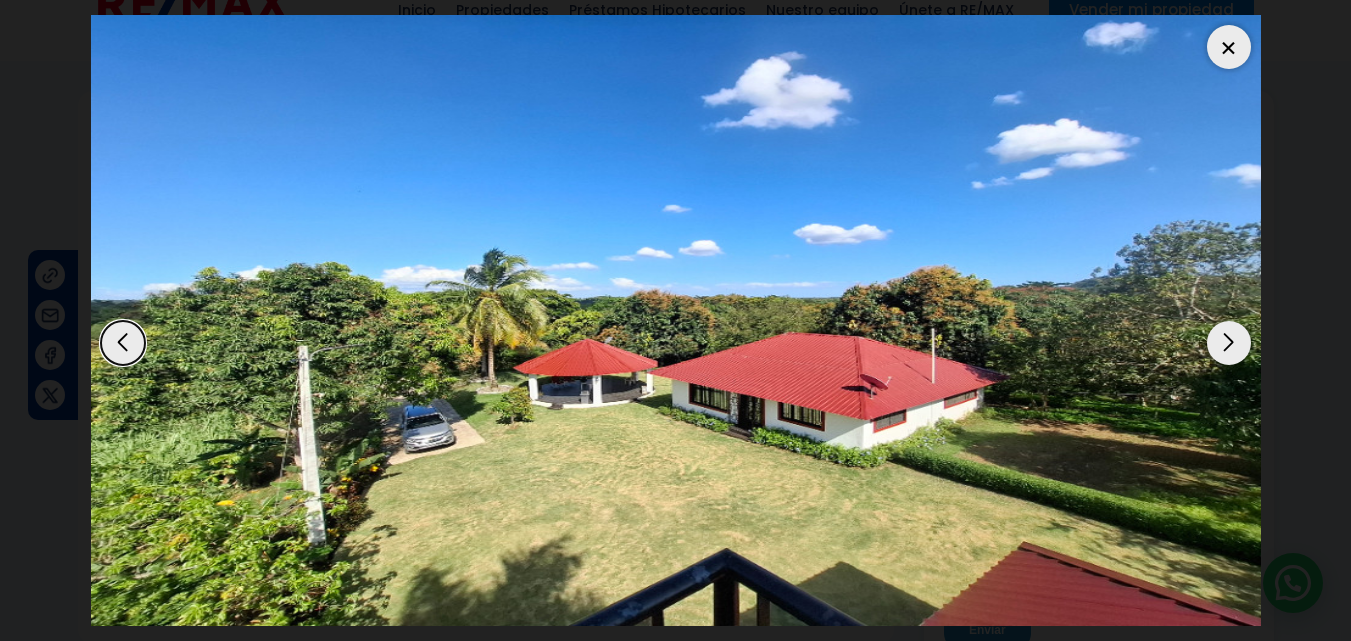 click at bounding box center [1229, 343] 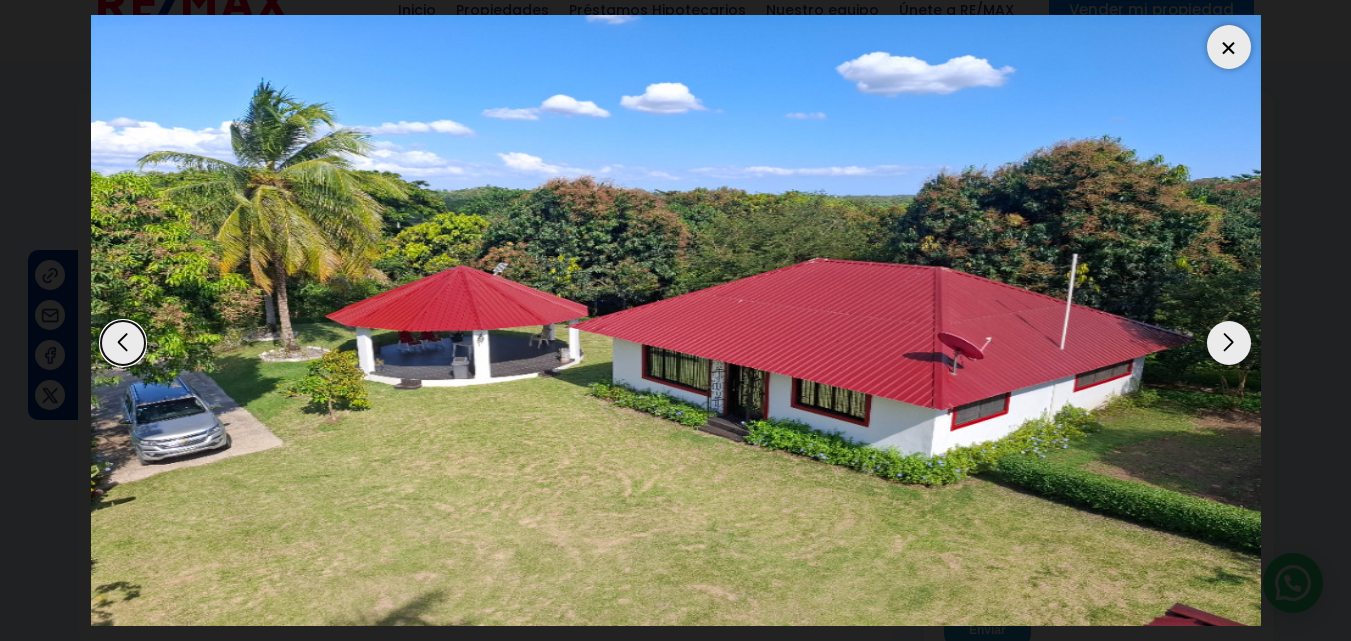 click at bounding box center (1229, 343) 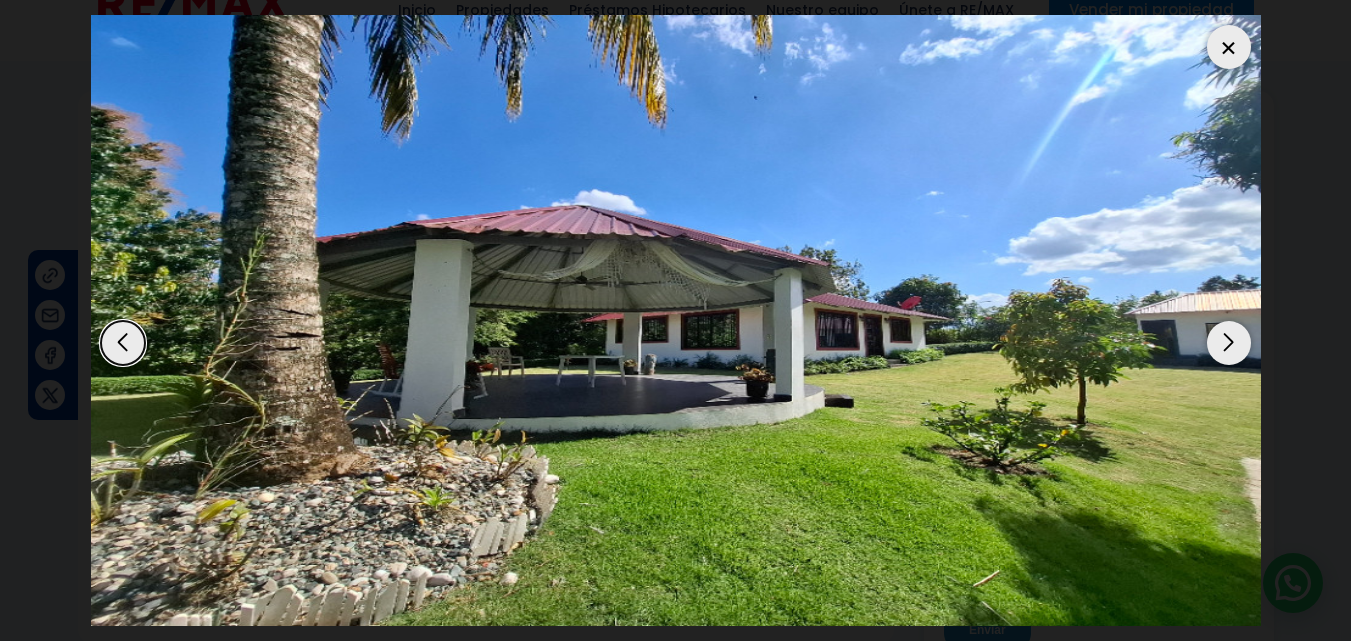 click at bounding box center [1229, 47] 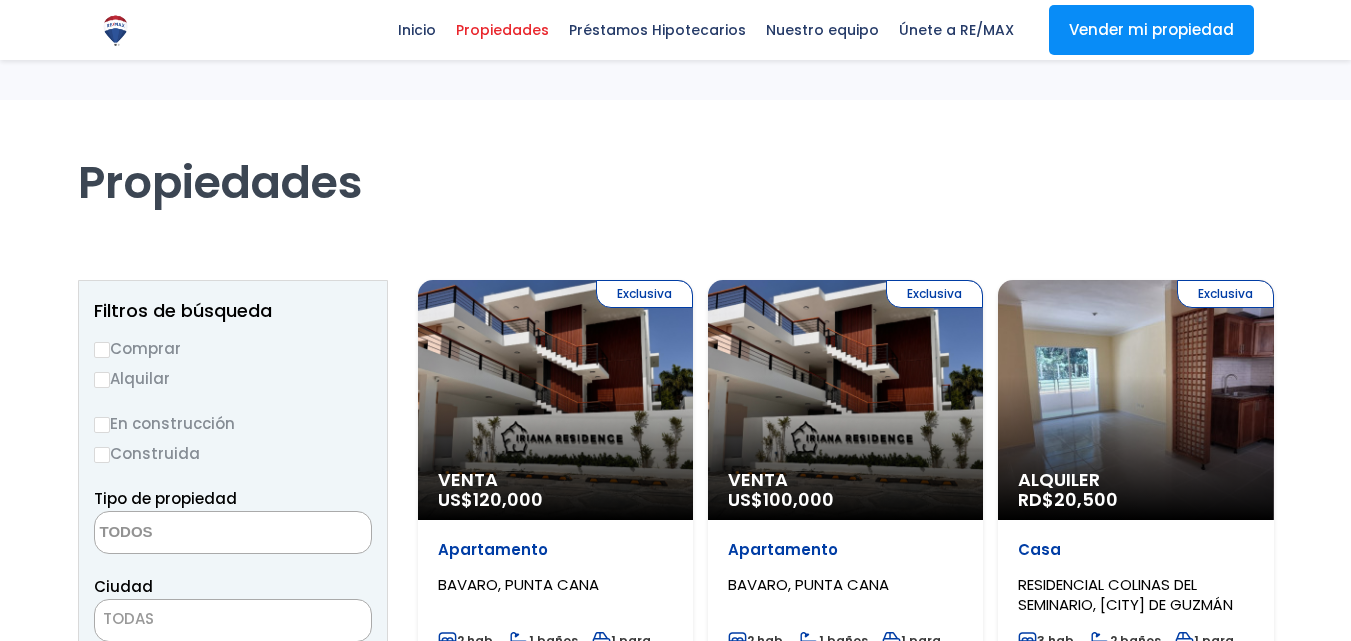 select on "estate" 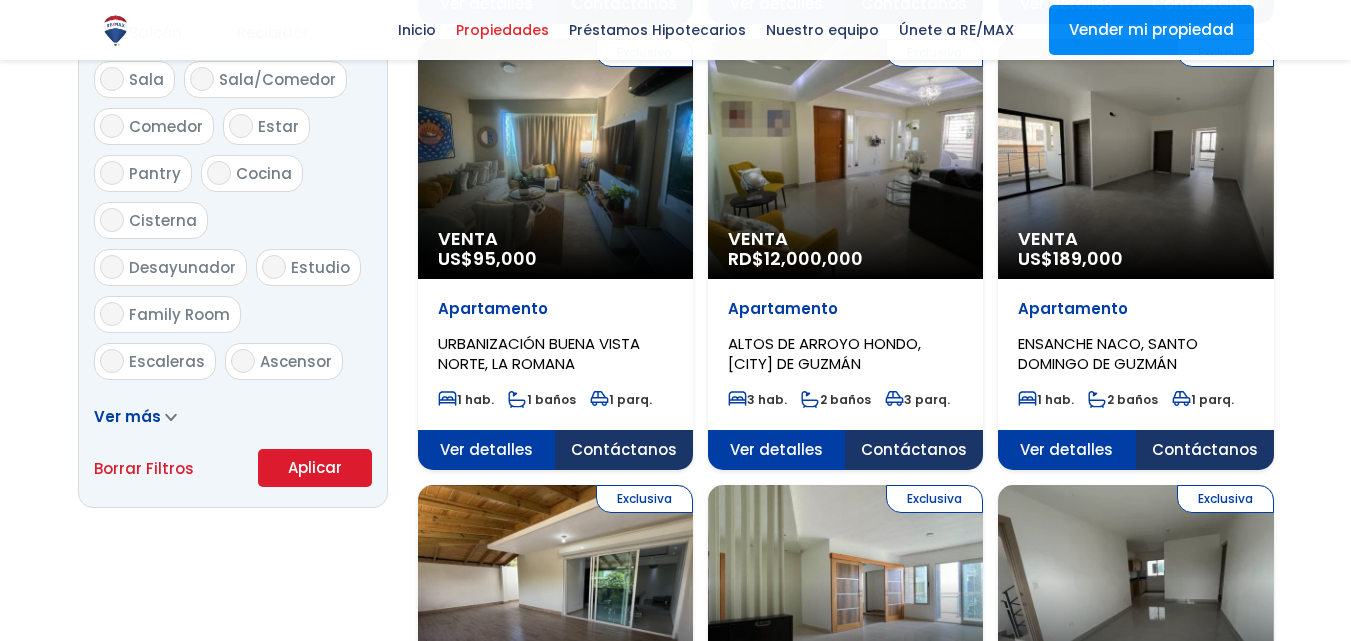 scroll, scrollTop: 1133, scrollLeft: 0, axis: vertical 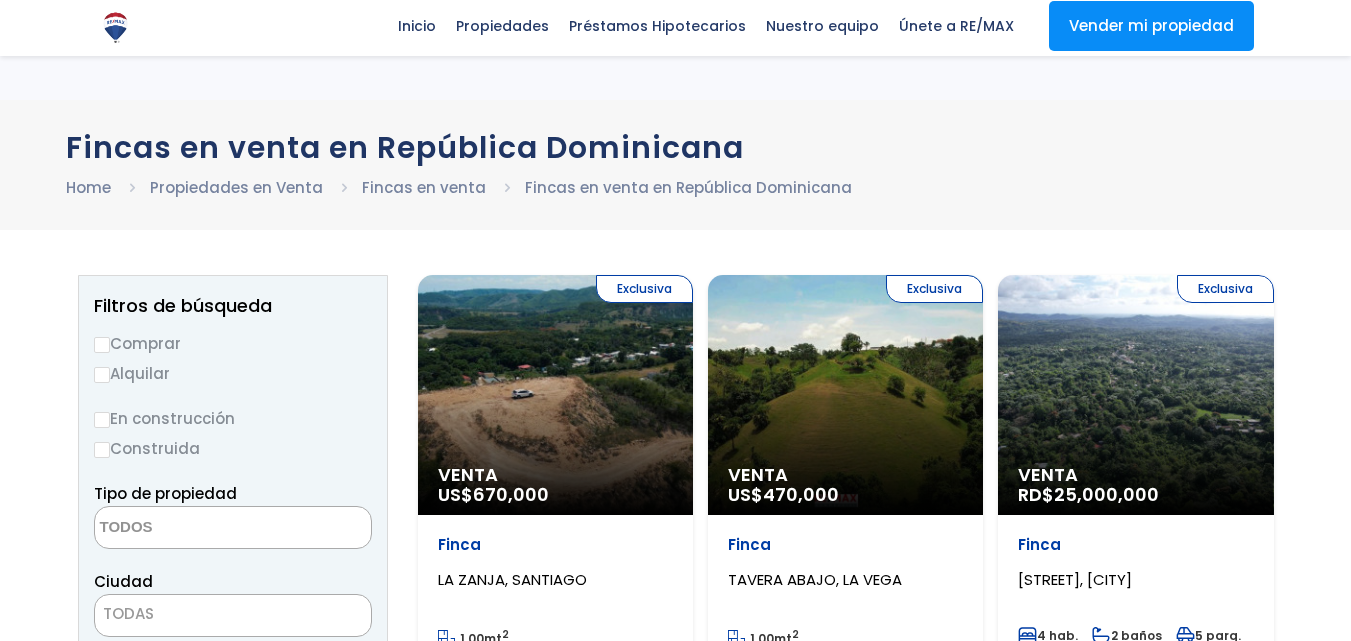 select 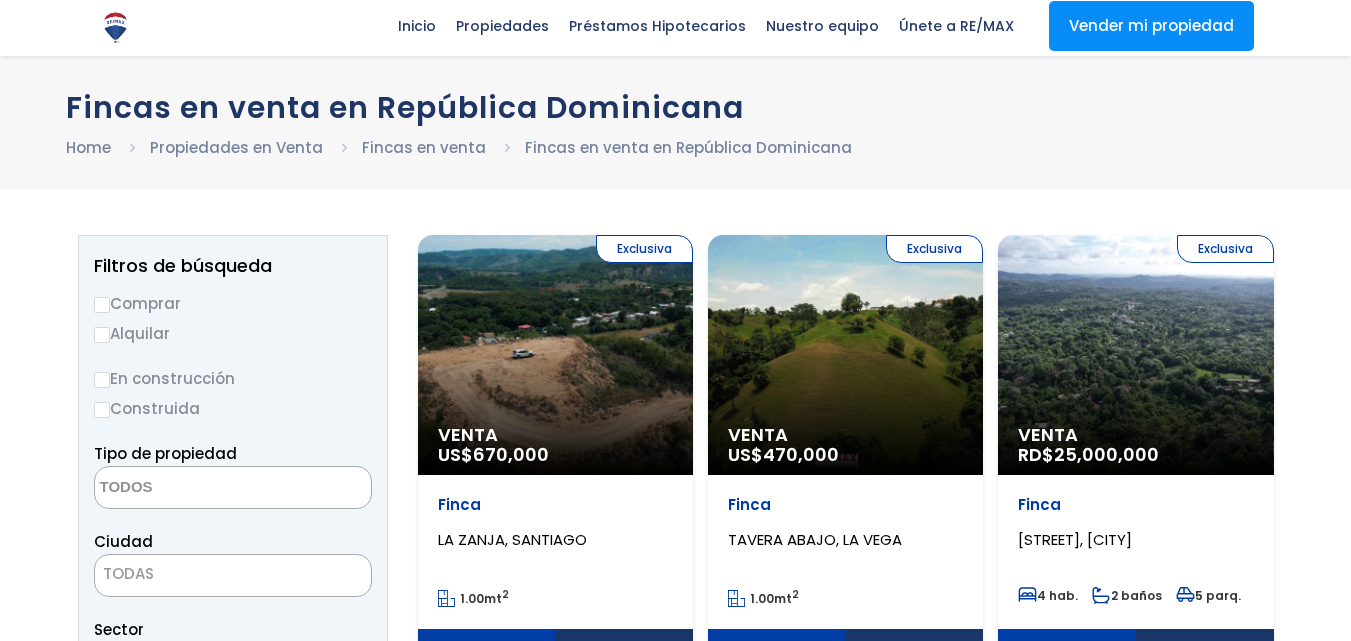 scroll, scrollTop: 0, scrollLeft: 0, axis: both 